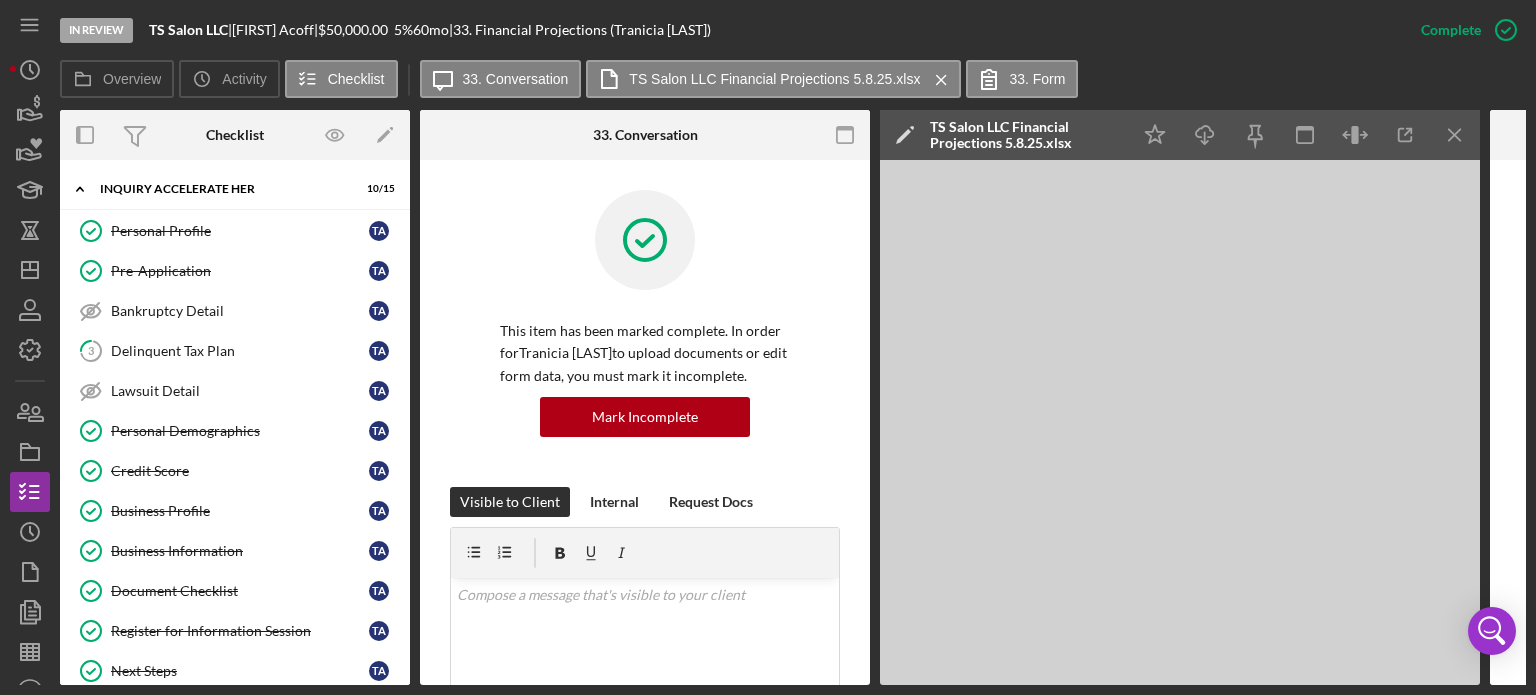 scroll, scrollTop: 0, scrollLeft: 0, axis: both 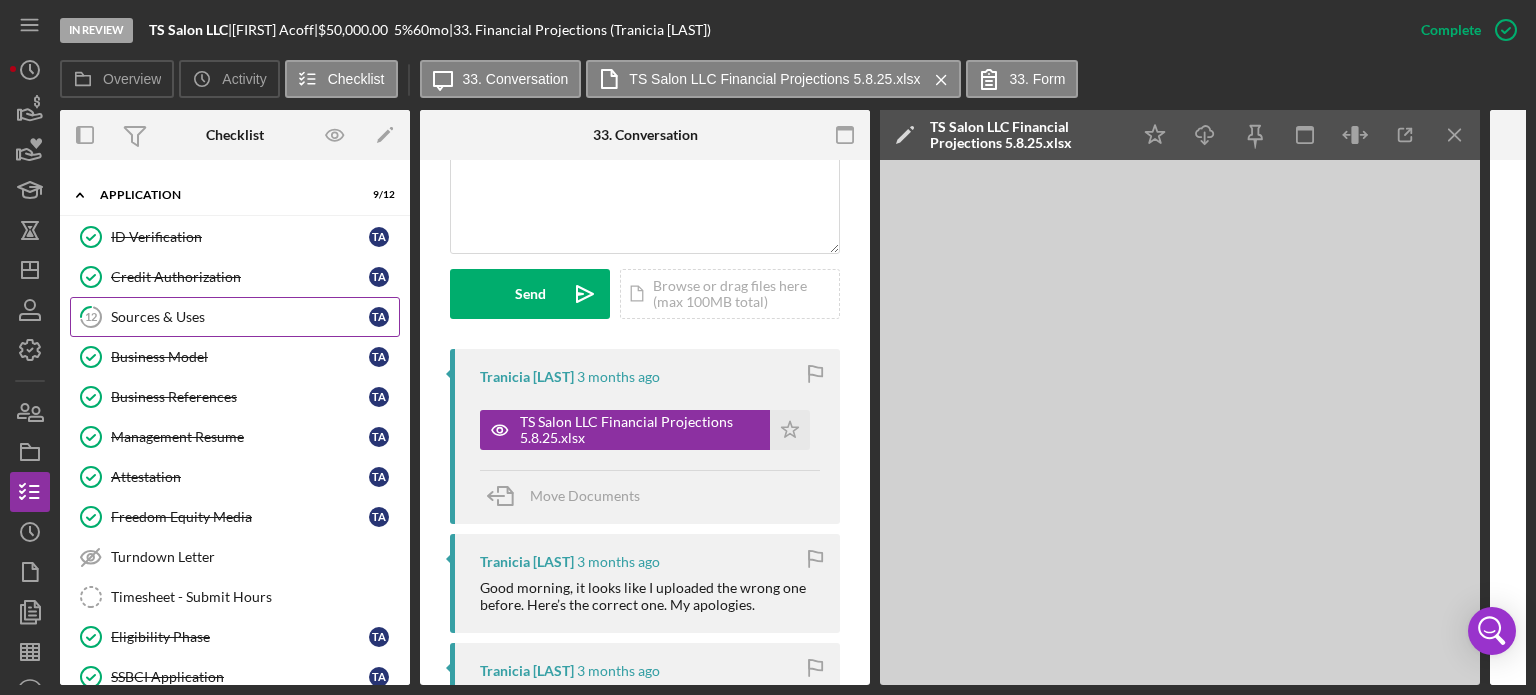 click on "Sources & Uses" at bounding box center [240, 317] 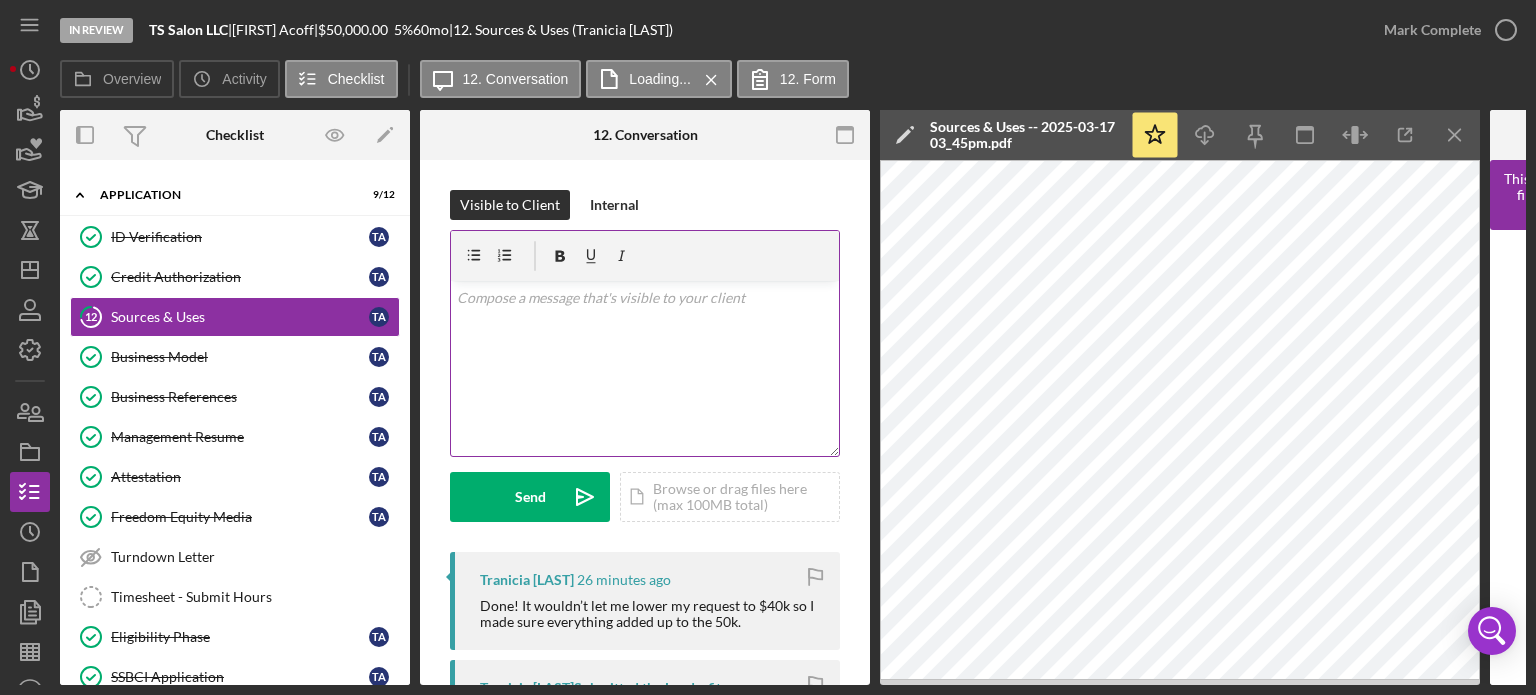 click on "v Color teal Color pink Remove color Add row above Add row below Add column before Add column after Merge cells Split cells Remove column Remove row Remove table" at bounding box center [645, 368] 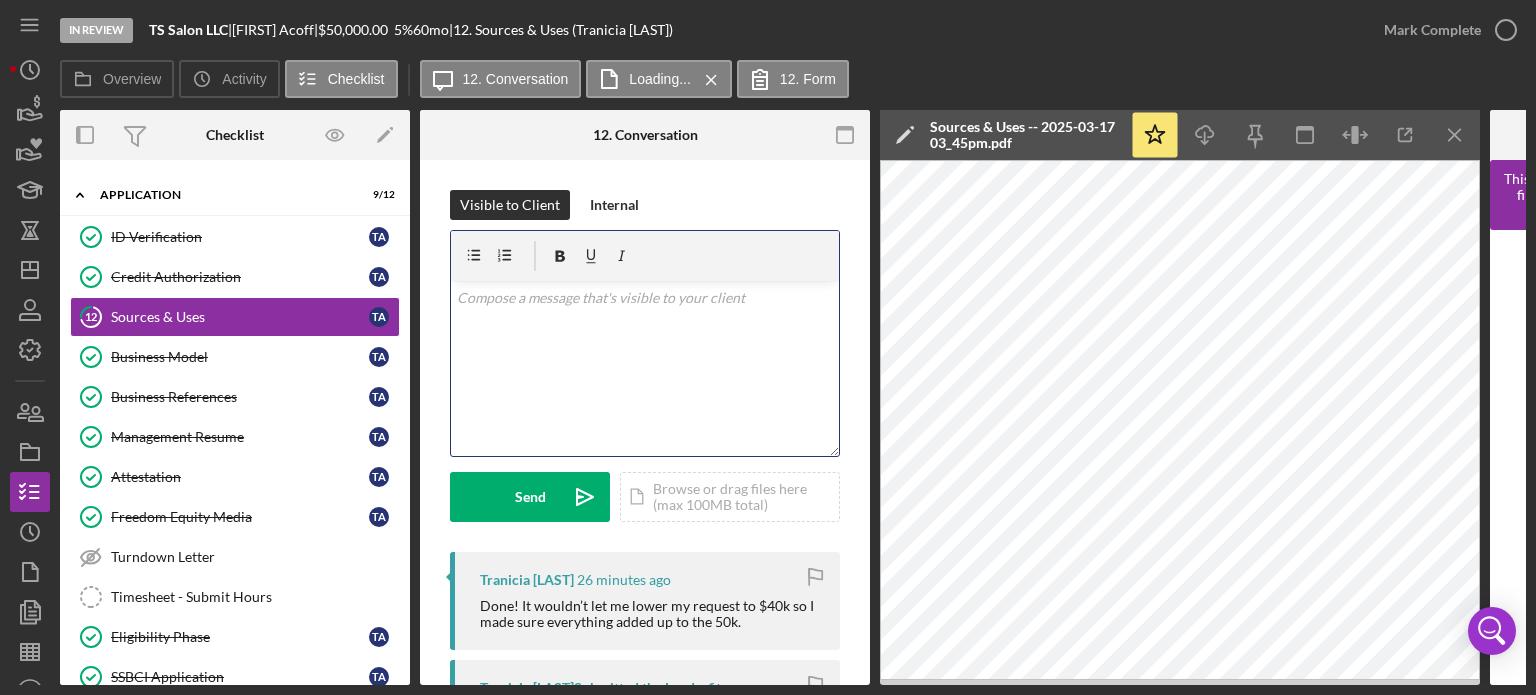 type 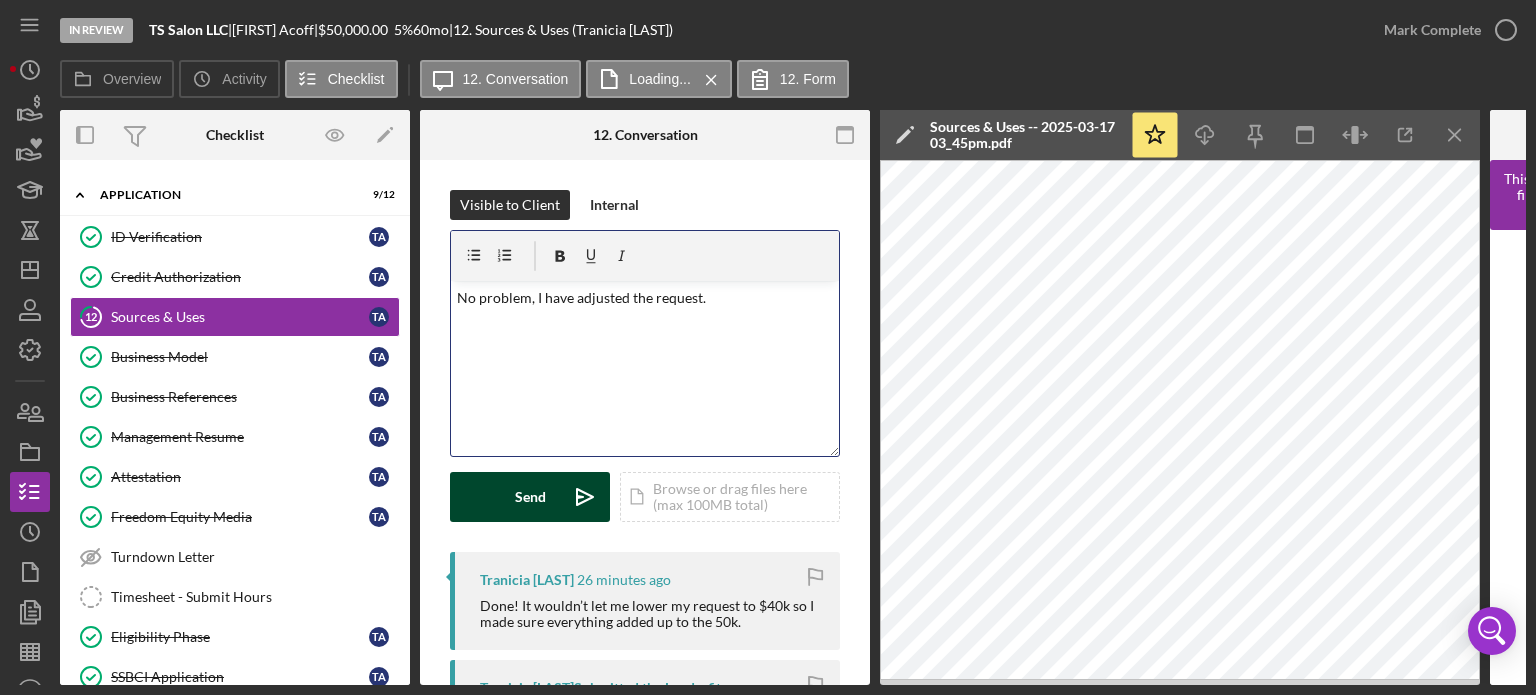 click on "Send" at bounding box center (530, 497) 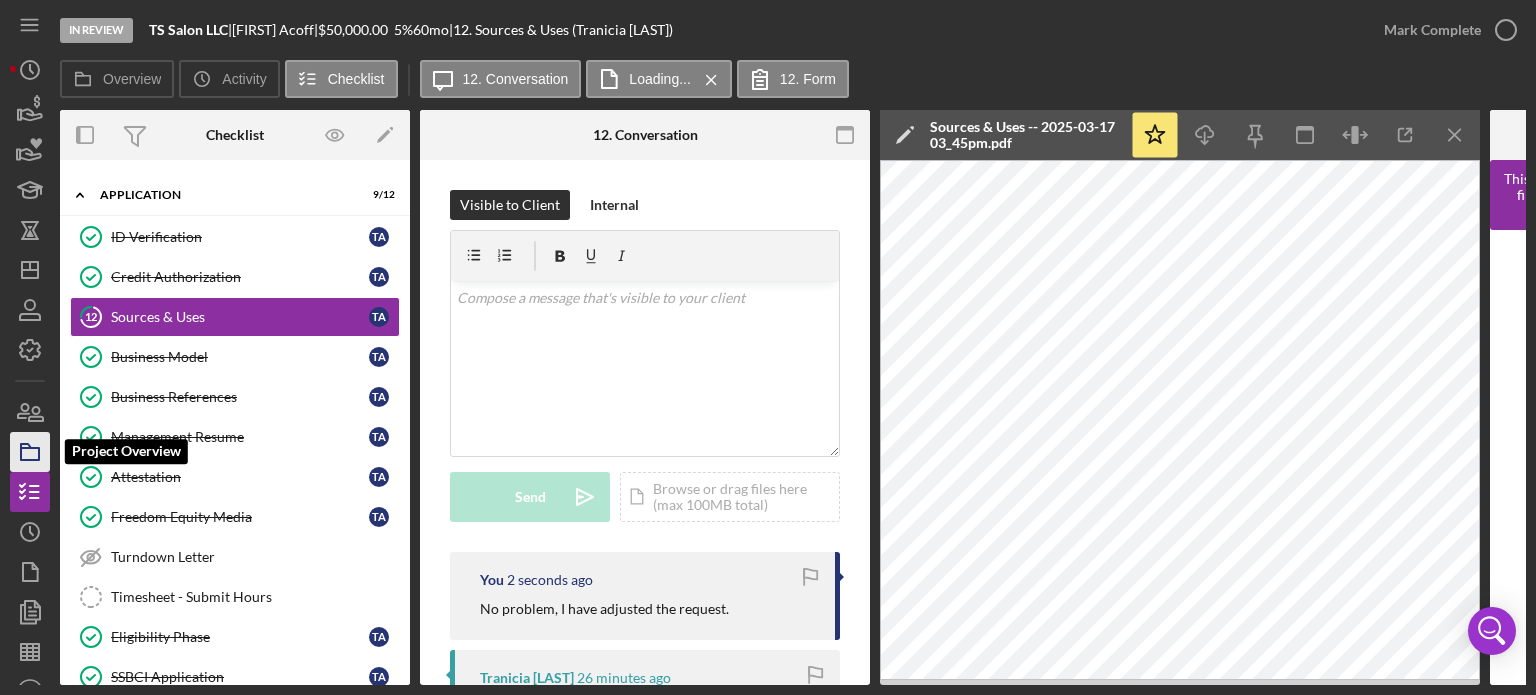 click 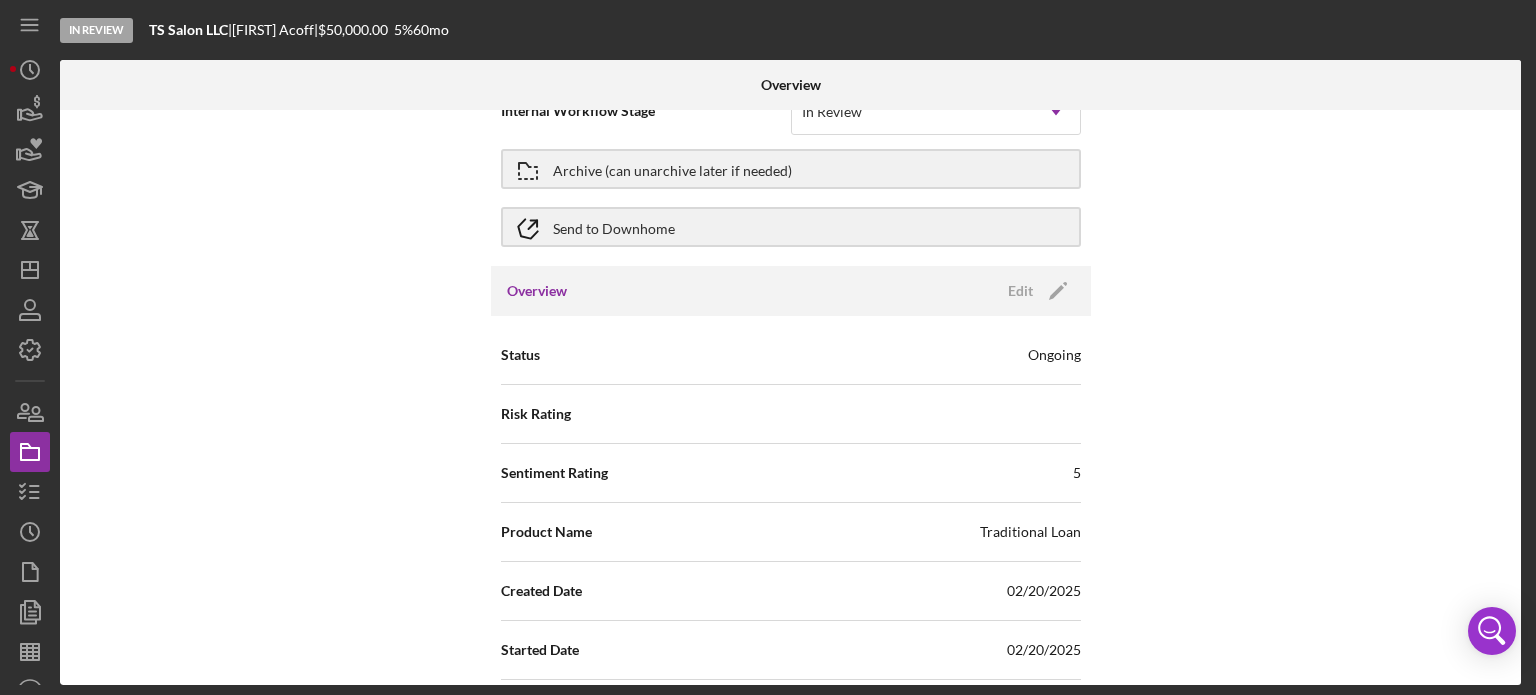 scroll, scrollTop: 0, scrollLeft: 0, axis: both 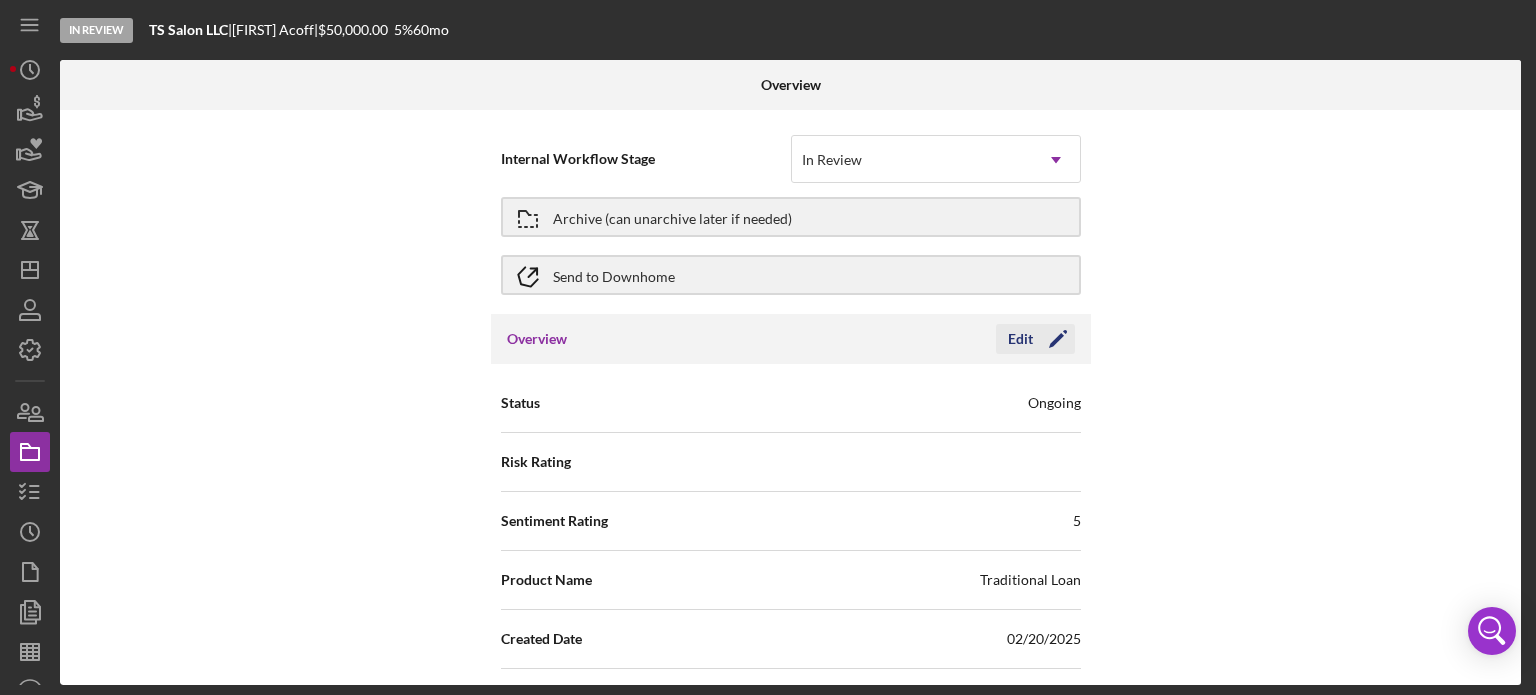 click on "Icon/Edit" 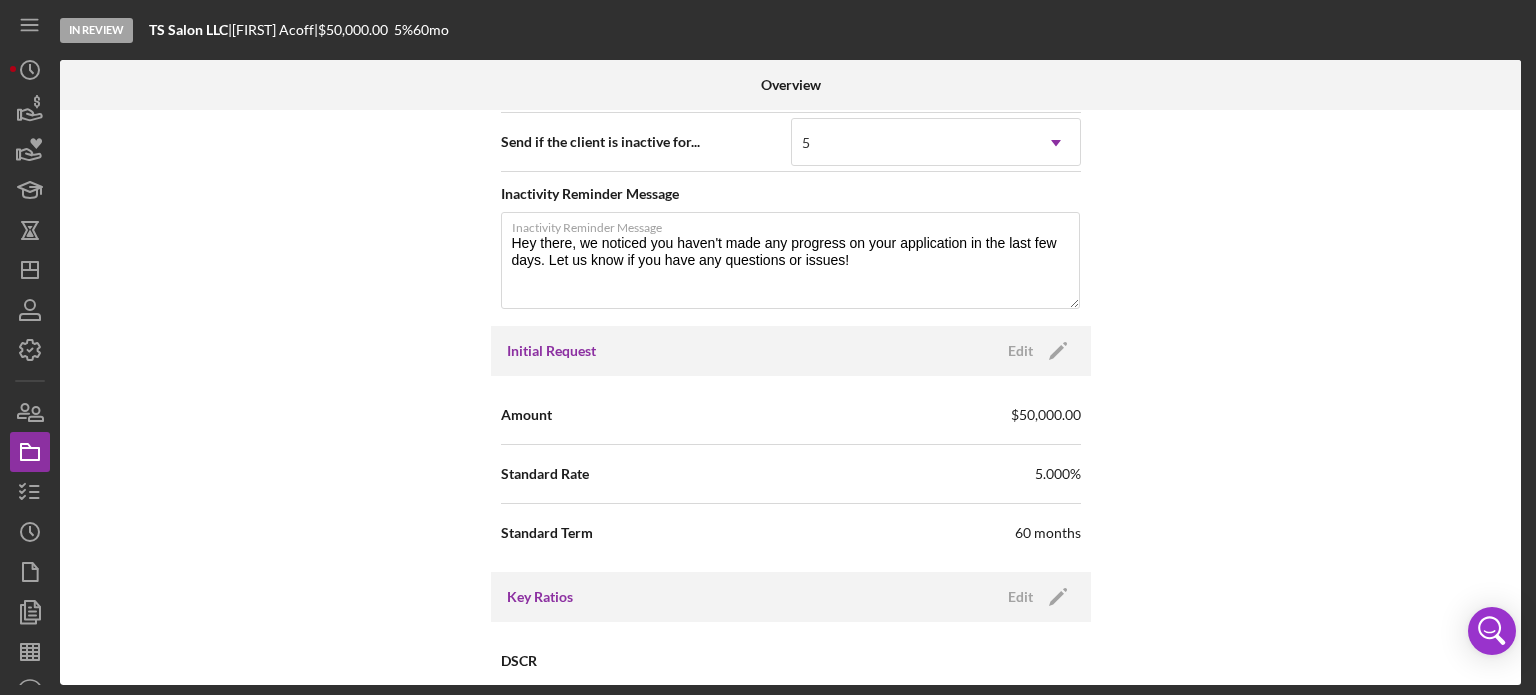 scroll, scrollTop: 1100, scrollLeft: 0, axis: vertical 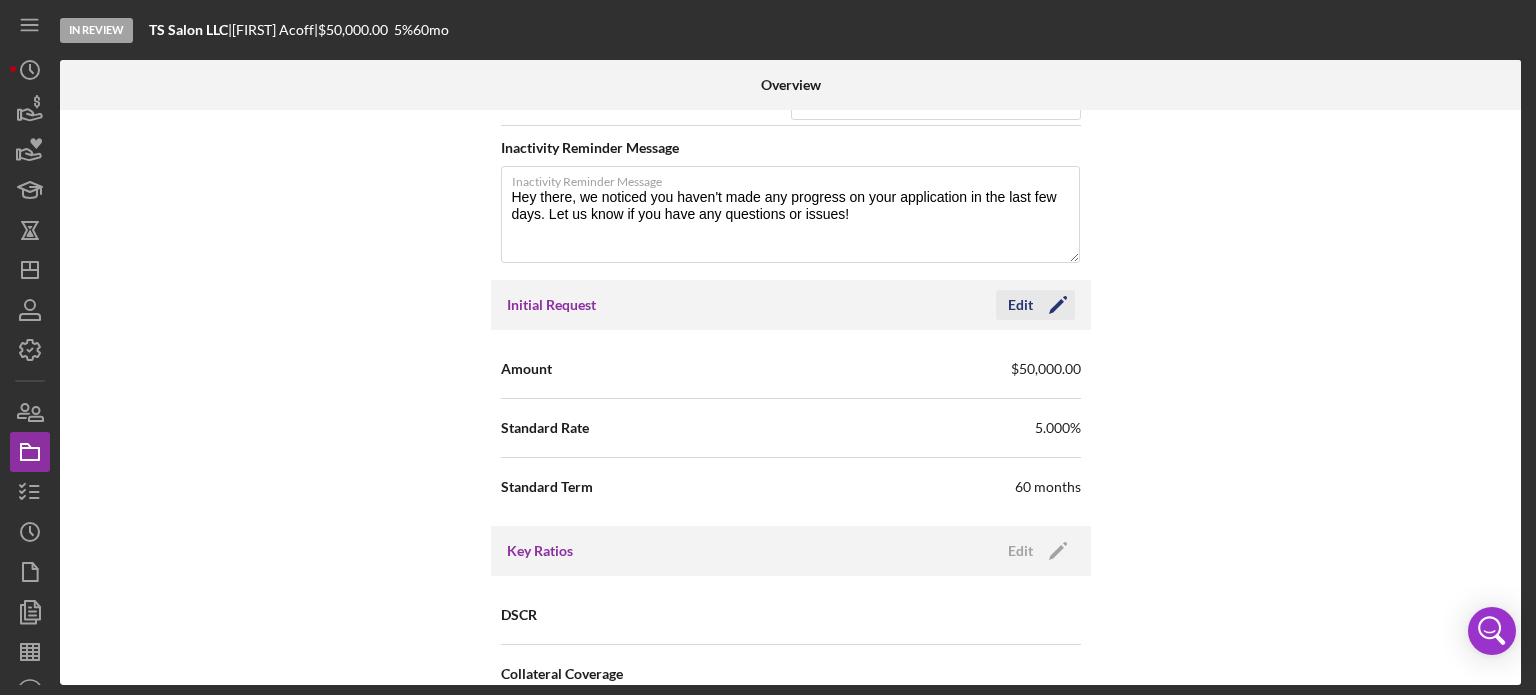 click on "Edit" at bounding box center (1020, 305) 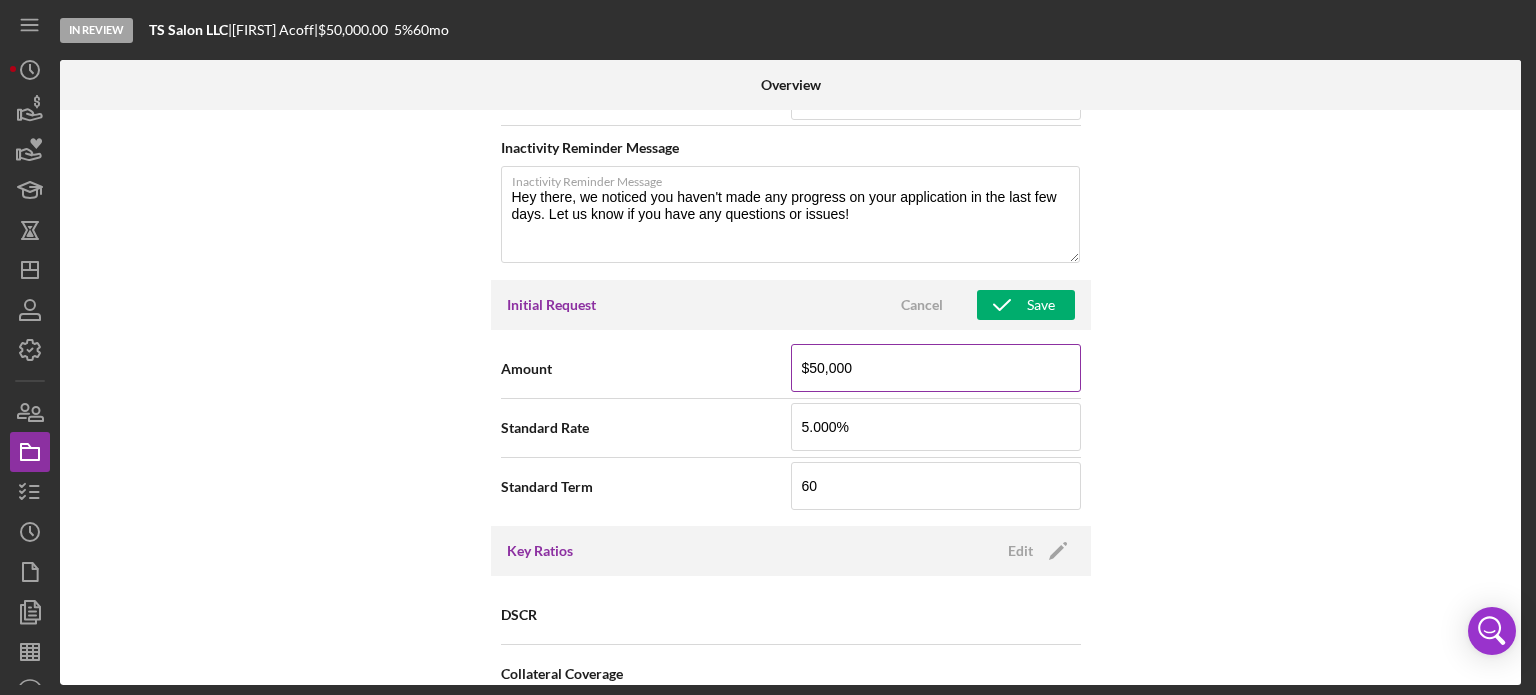 drag, startPoint x: 872, startPoint y: 363, endPoint x: 808, endPoint y: 361, distance: 64.03124 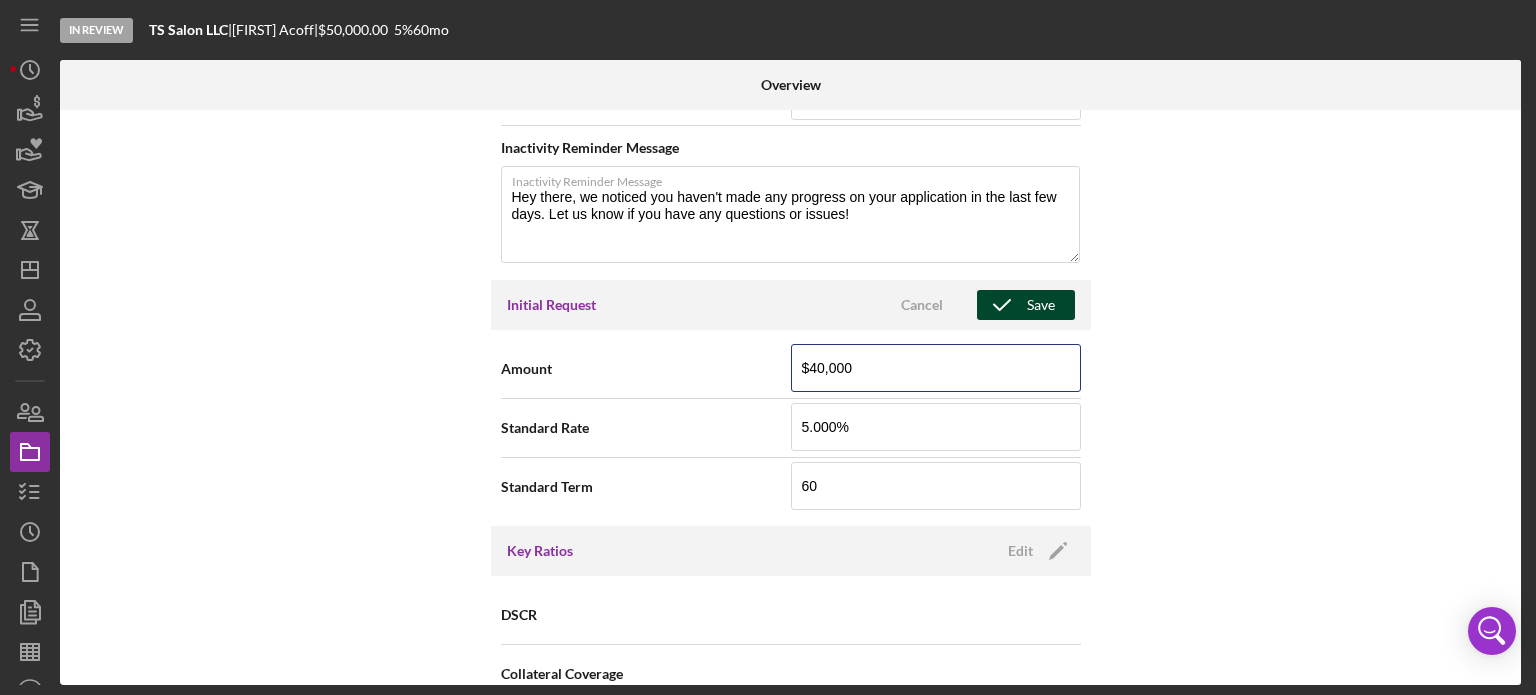 type on "$40,000" 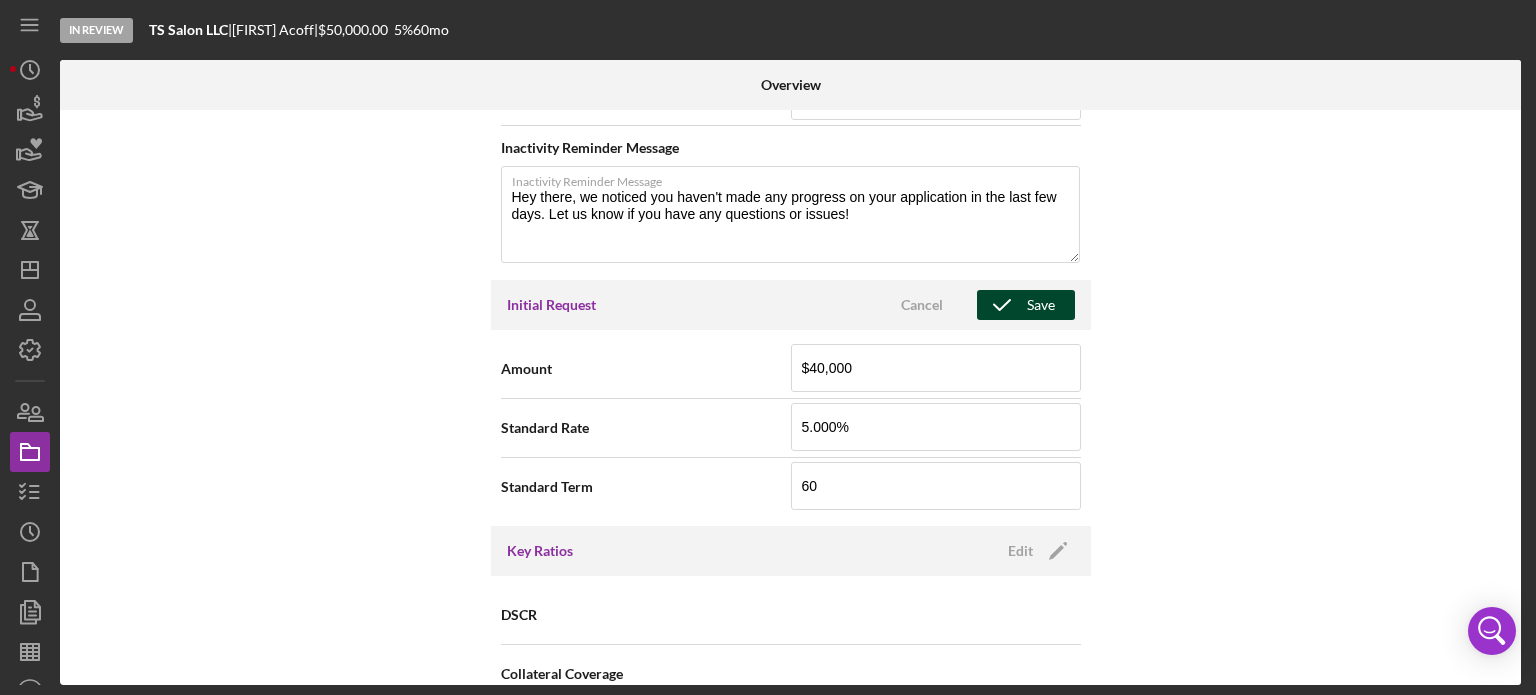 click on "Save" at bounding box center [1041, 305] 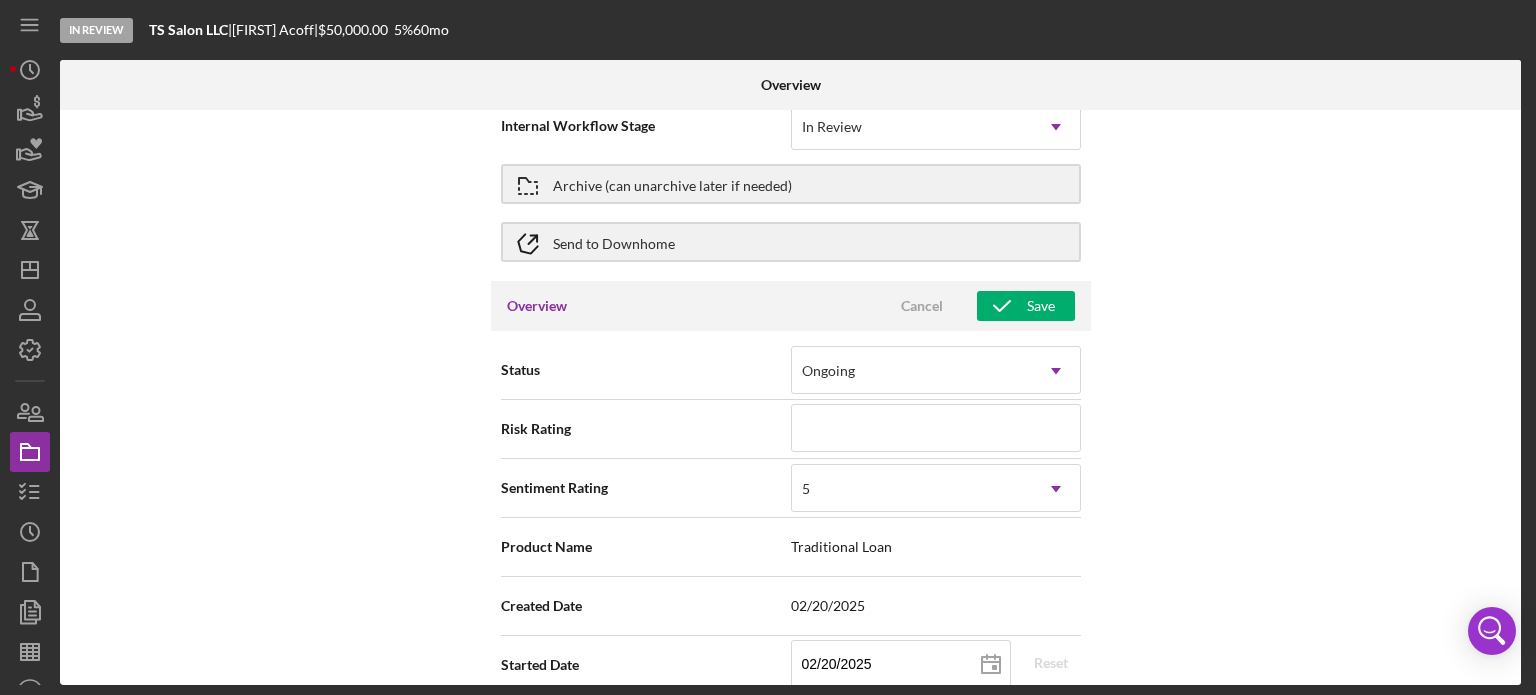 scroll, scrollTop: 0, scrollLeft: 0, axis: both 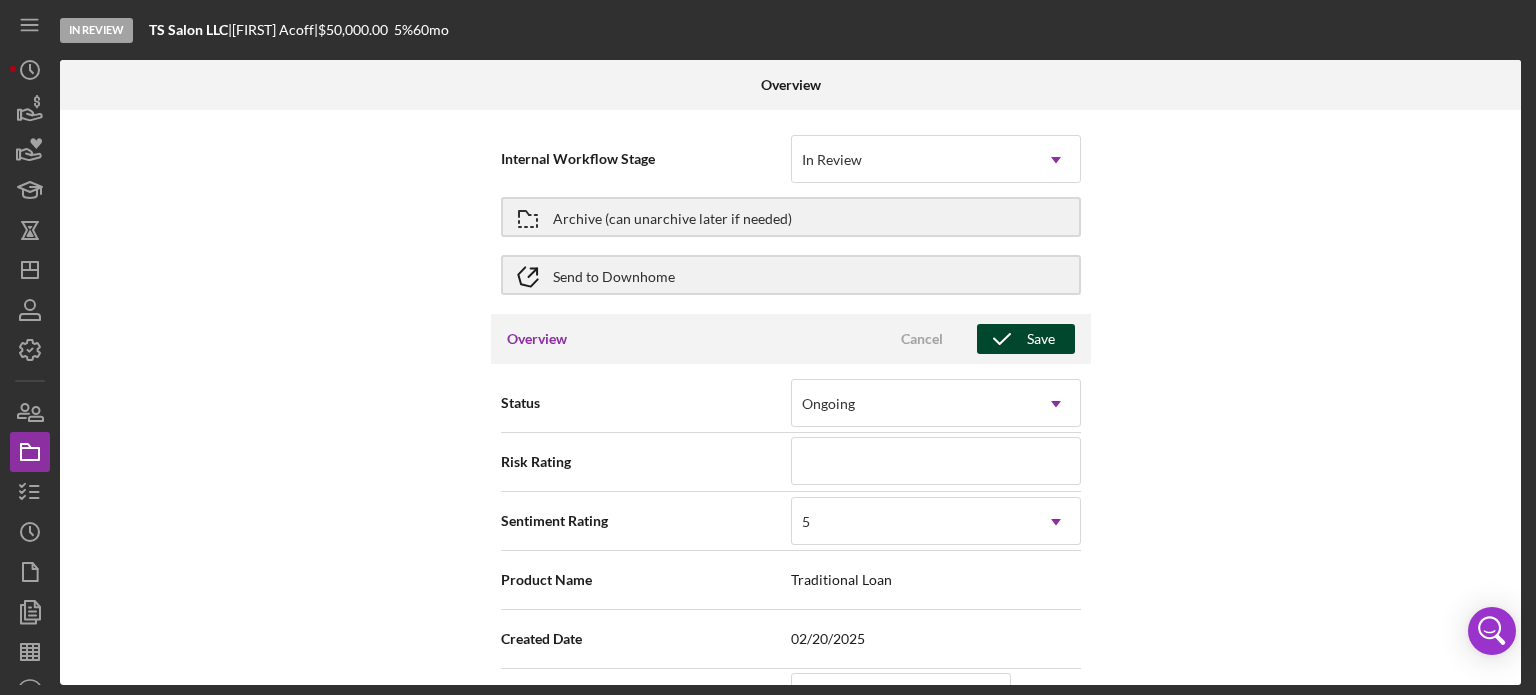 click 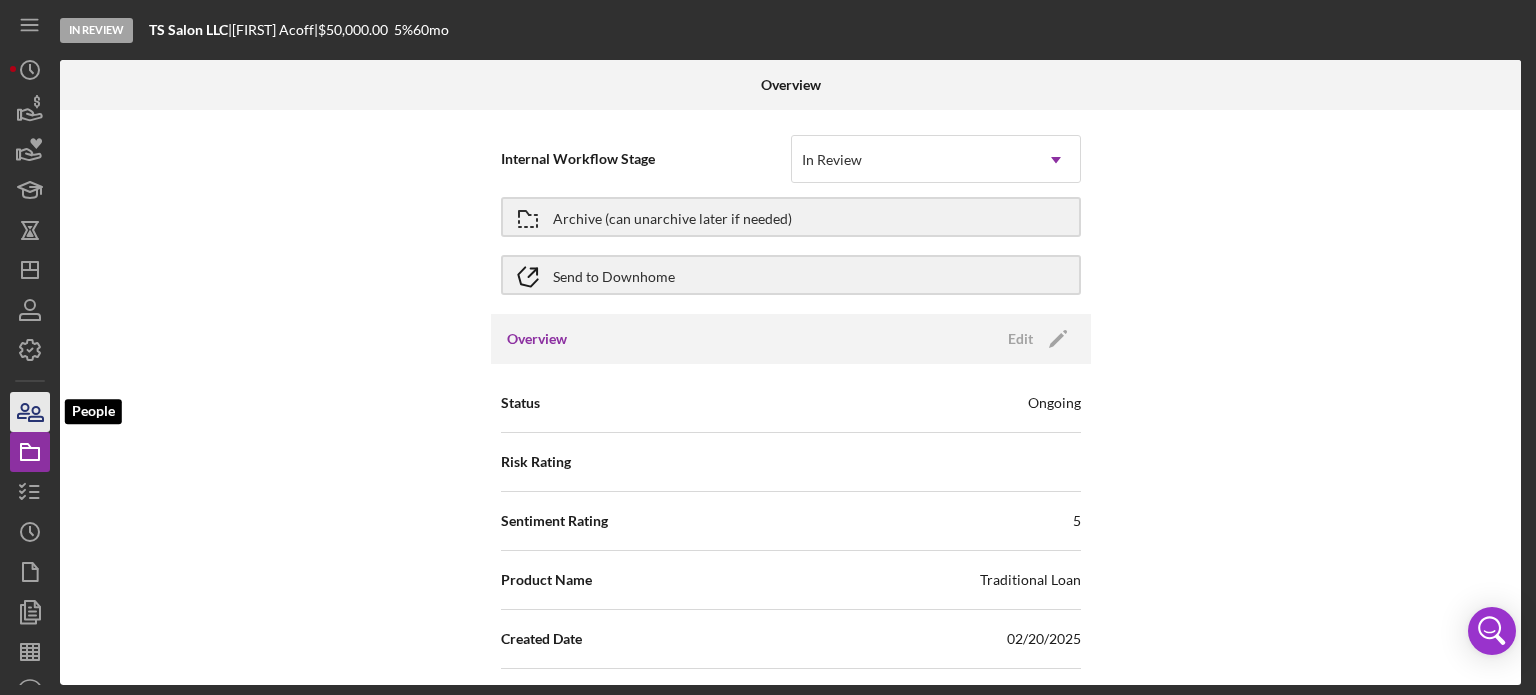 click 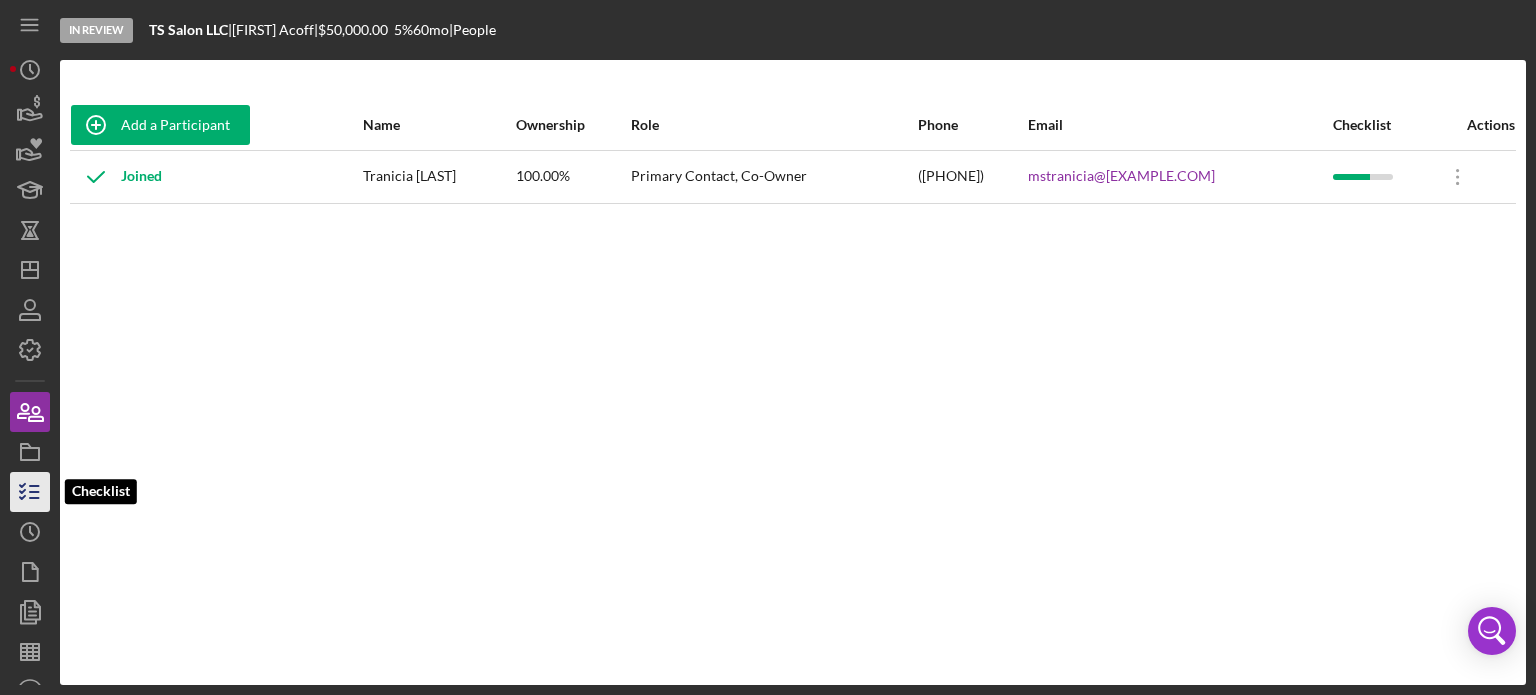 click 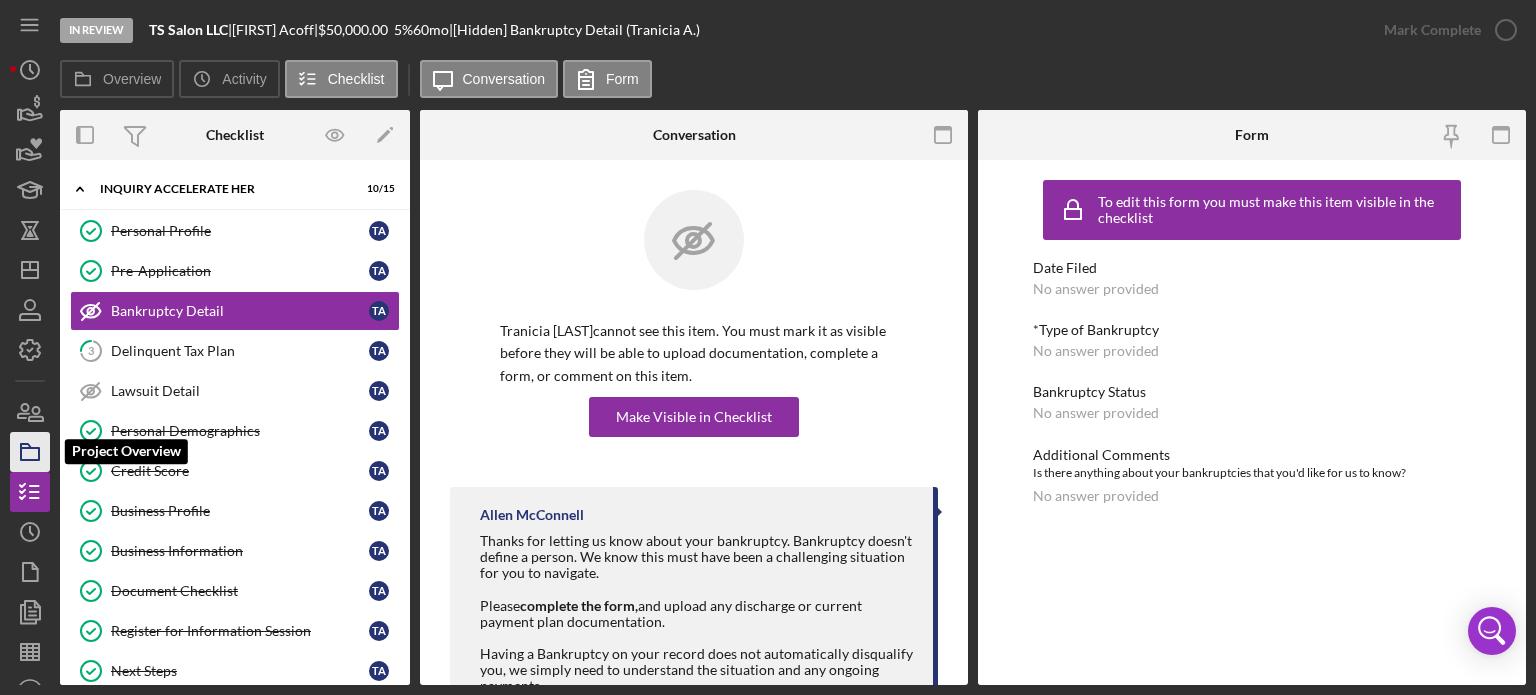 click 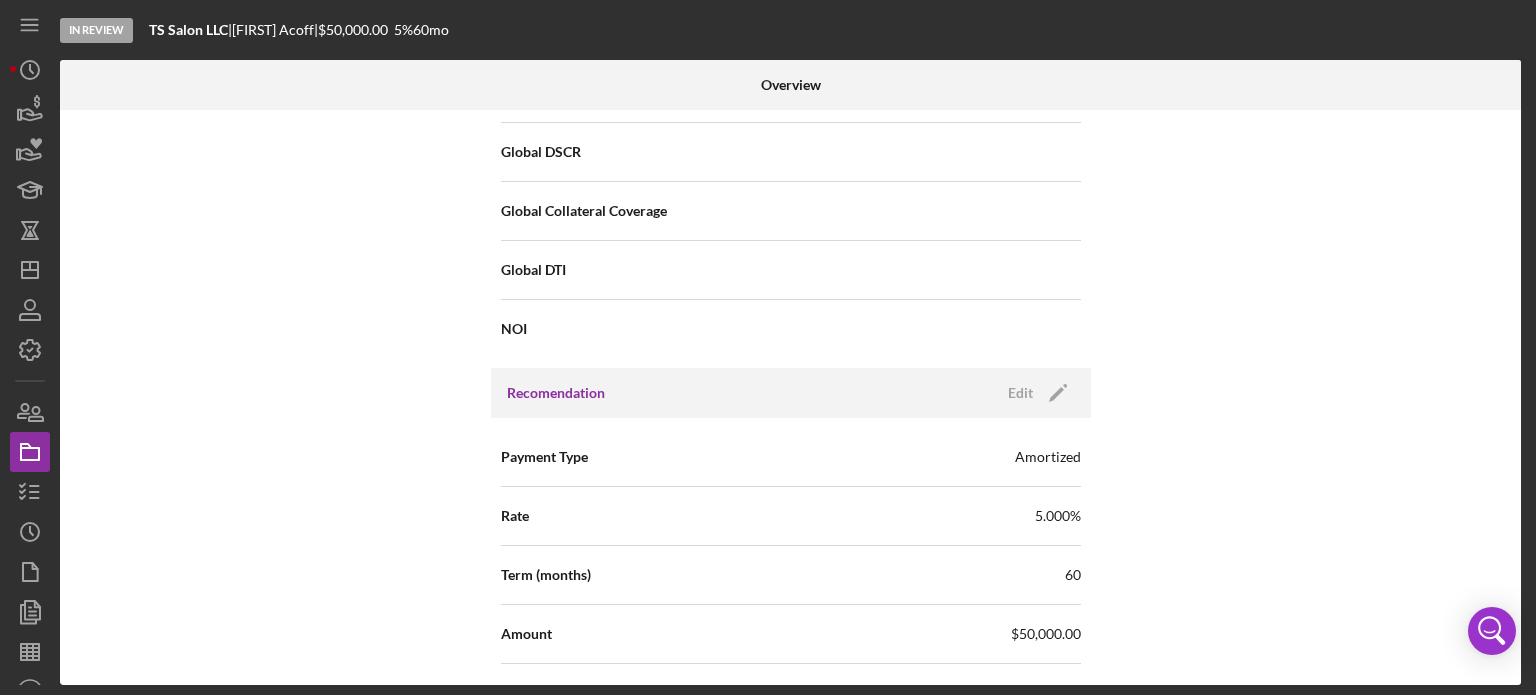 scroll, scrollTop: 1900, scrollLeft: 0, axis: vertical 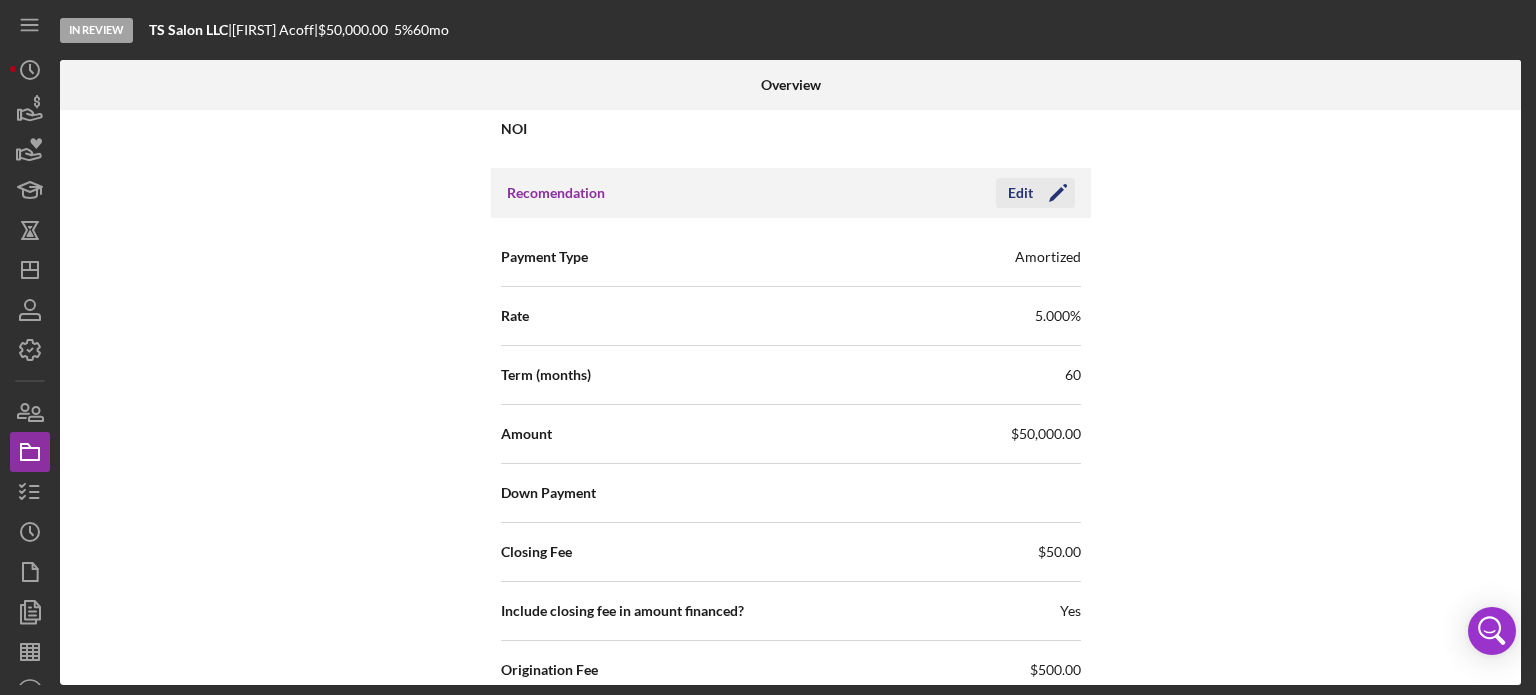 click on "Edit" at bounding box center (1020, 193) 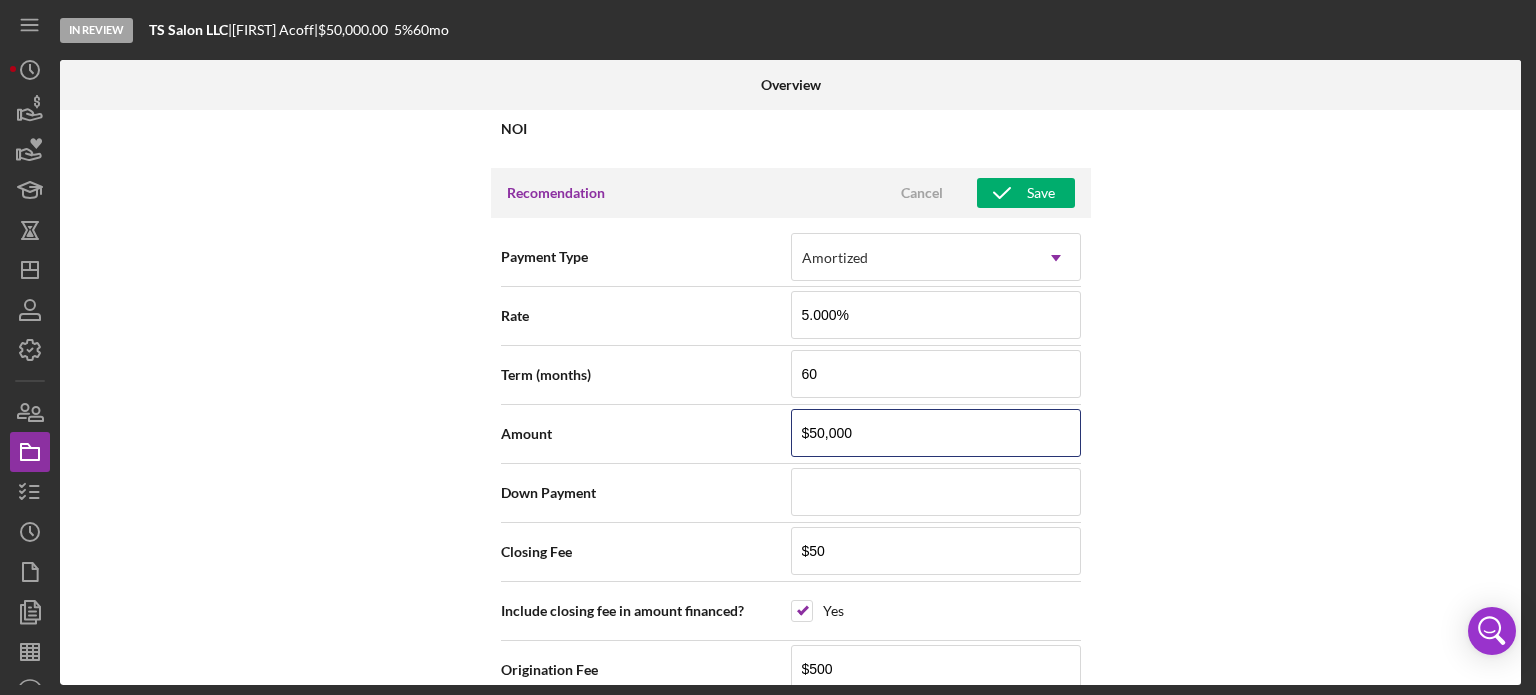 drag, startPoint x: 868, startPoint y: 439, endPoint x: 777, endPoint y: 424, distance: 92.22798 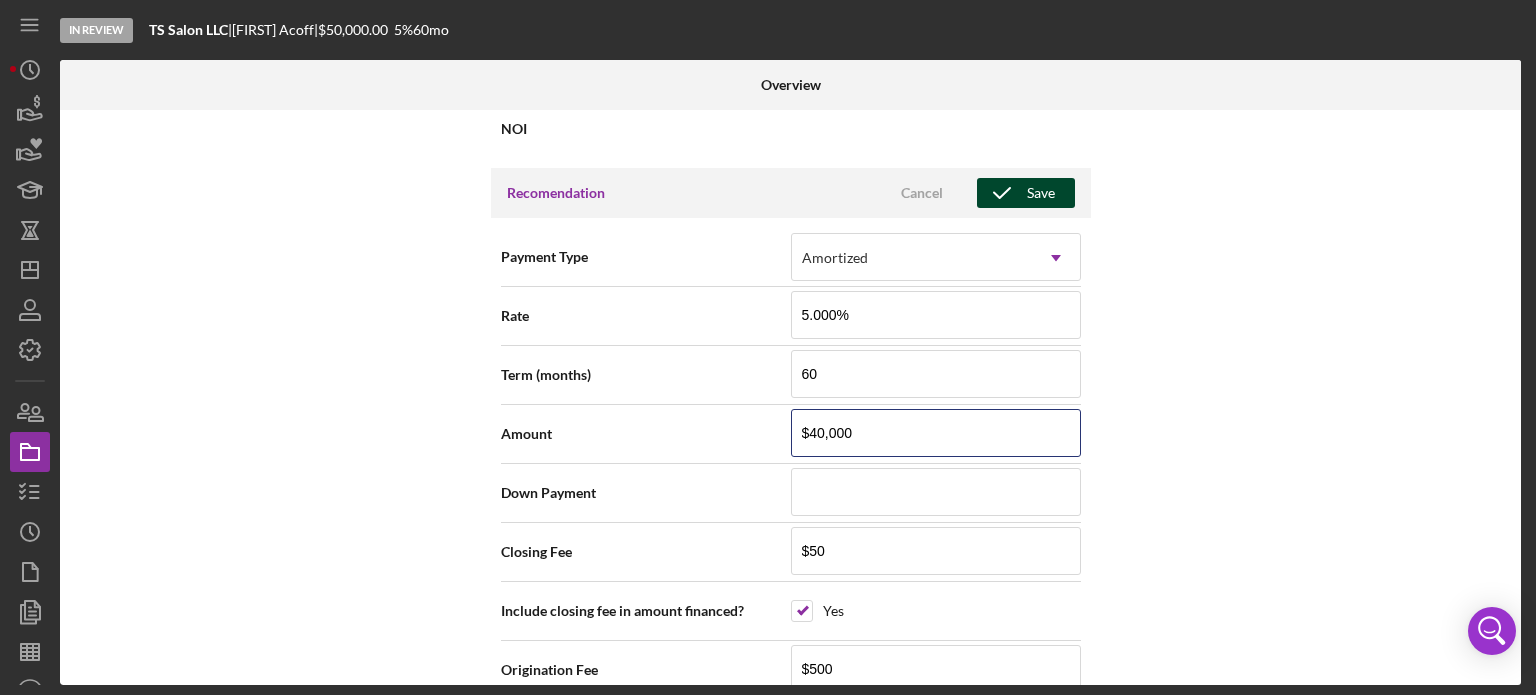 type on "$40,000" 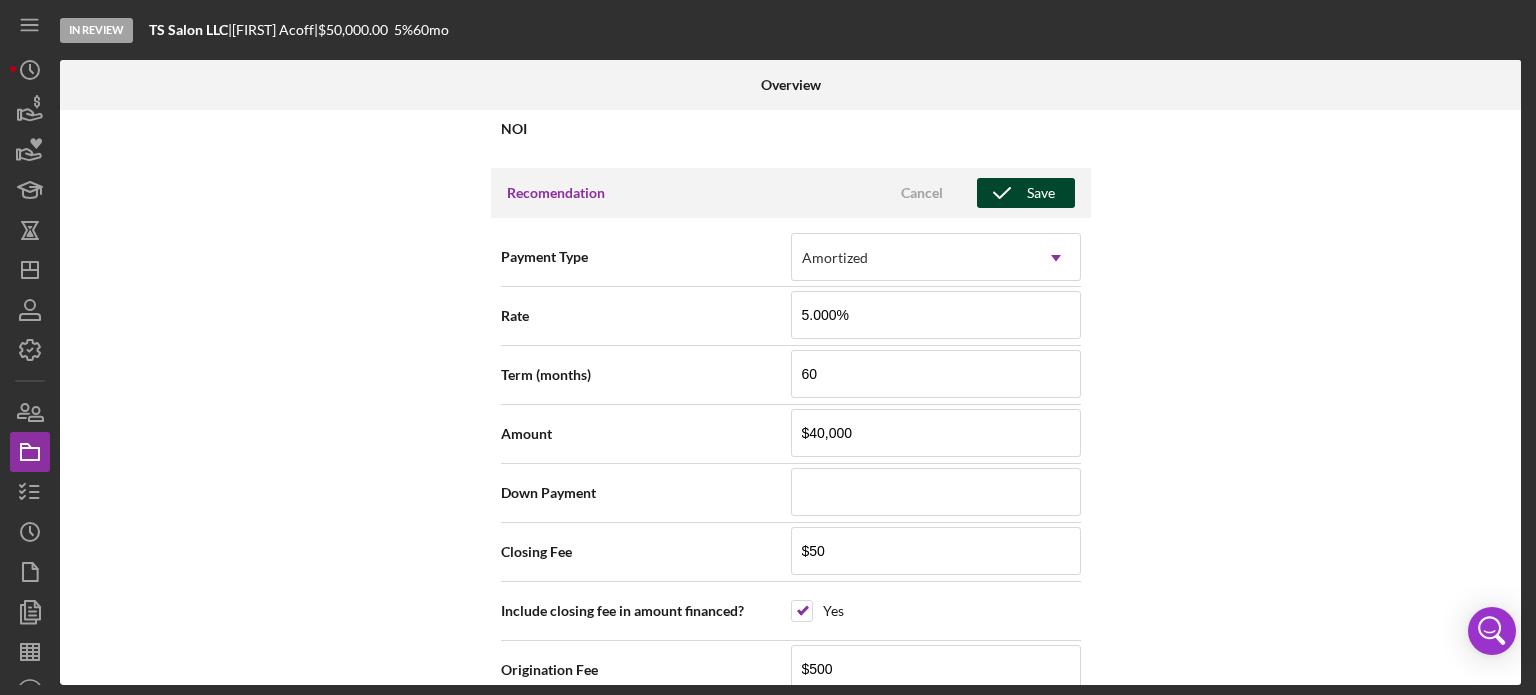 click 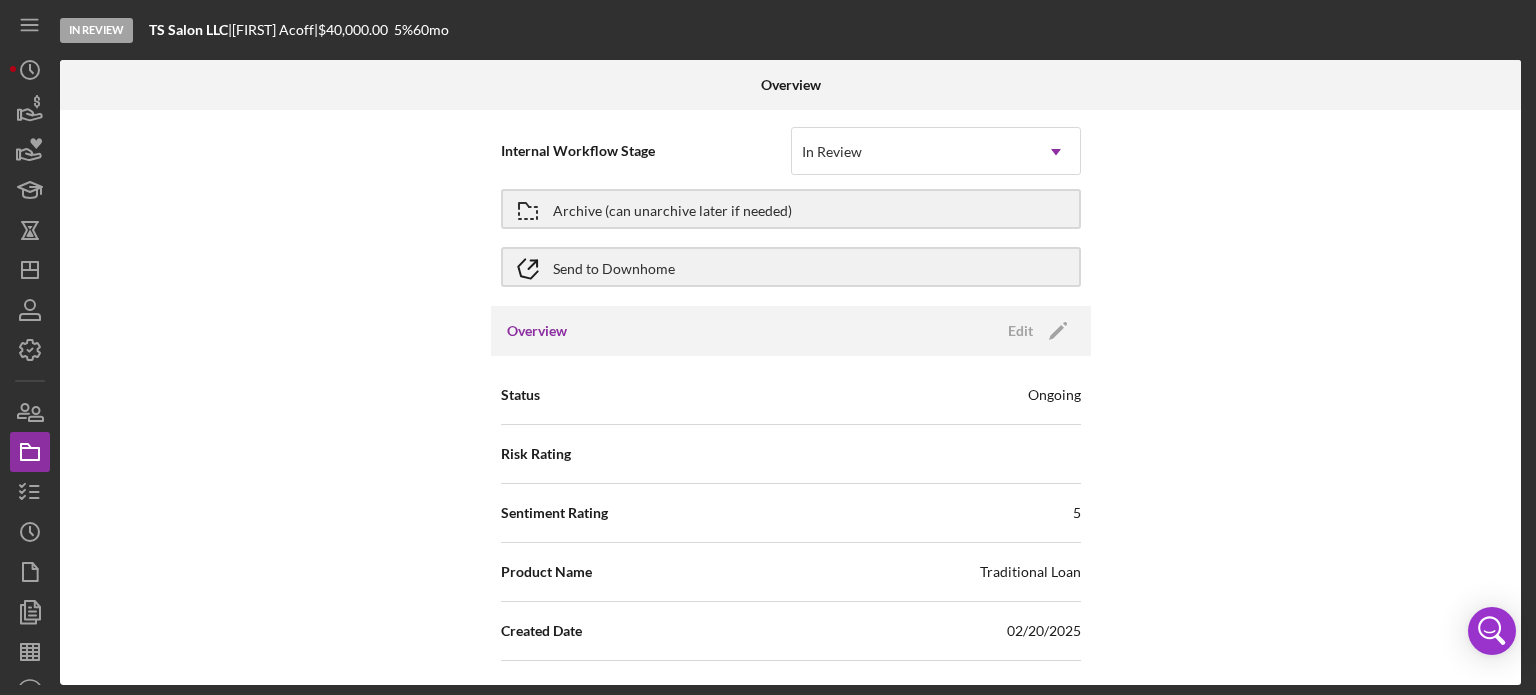 scroll, scrollTop: 0, scrollLeft: 0, axis: both 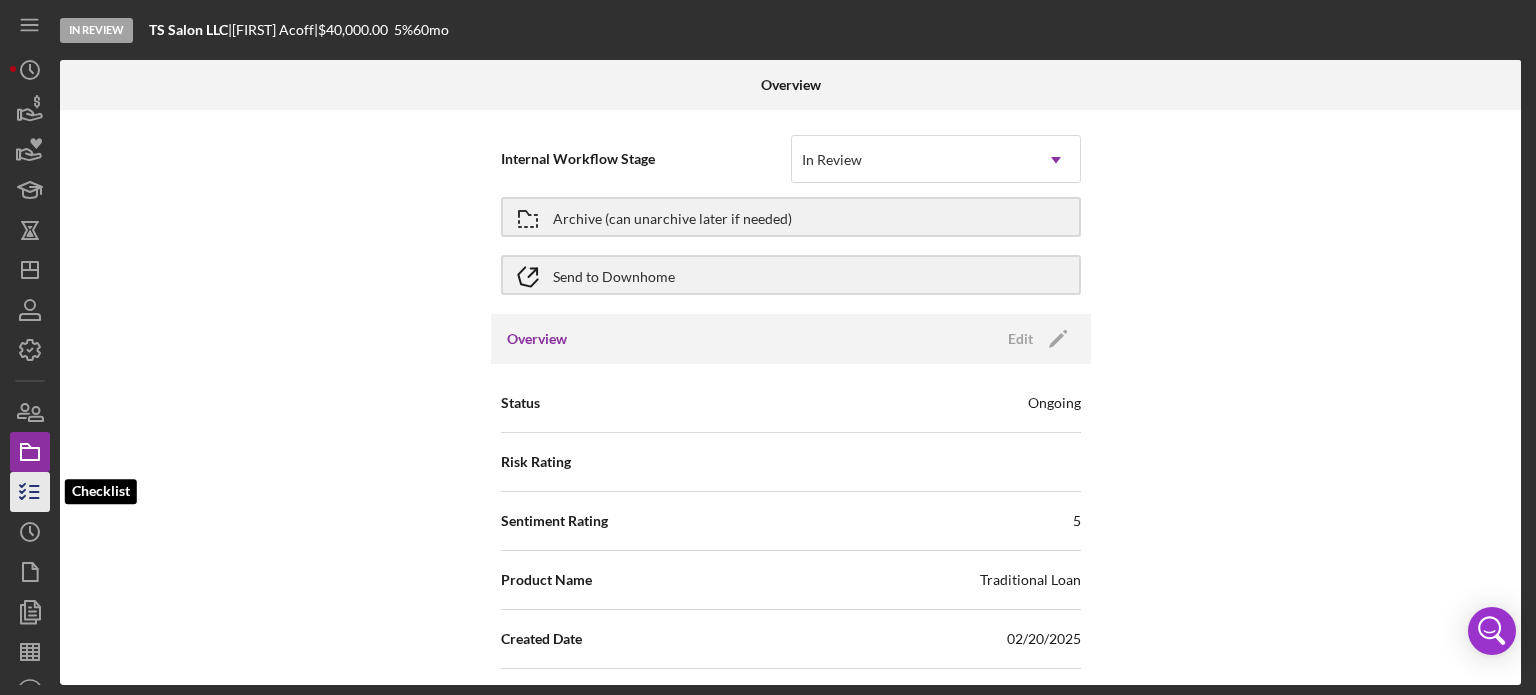 click 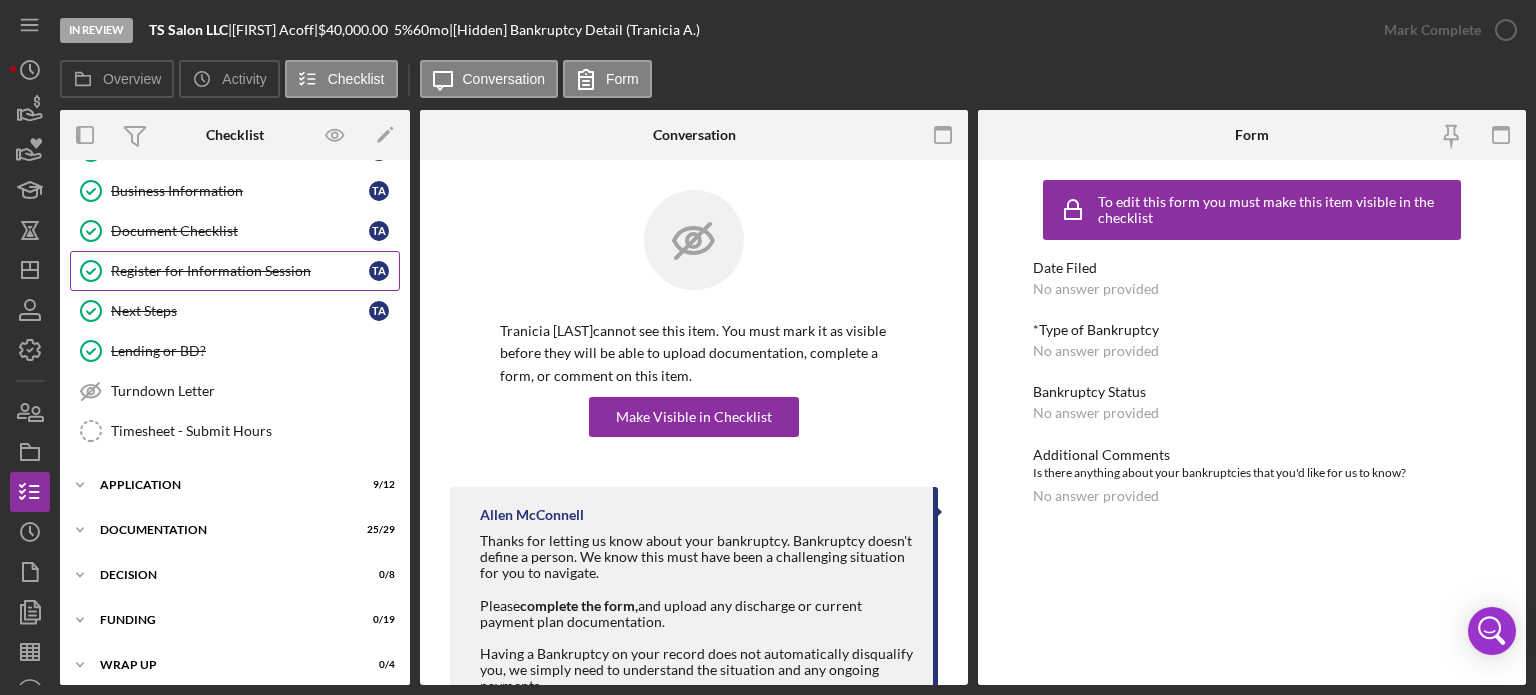 scroll, scrollTop: 364, scrollLeft: 0, axis: vertical 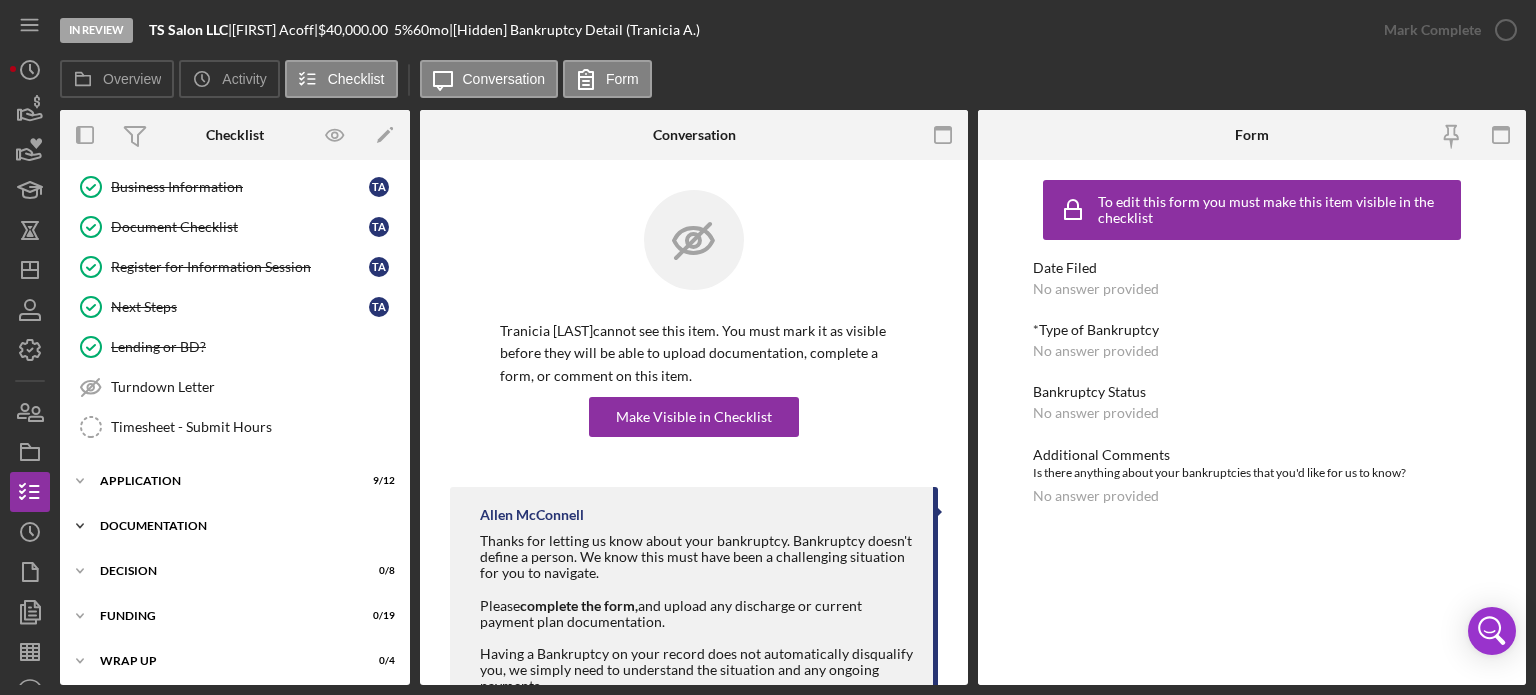 click on "Documentation" at bounding box center [242, 526] 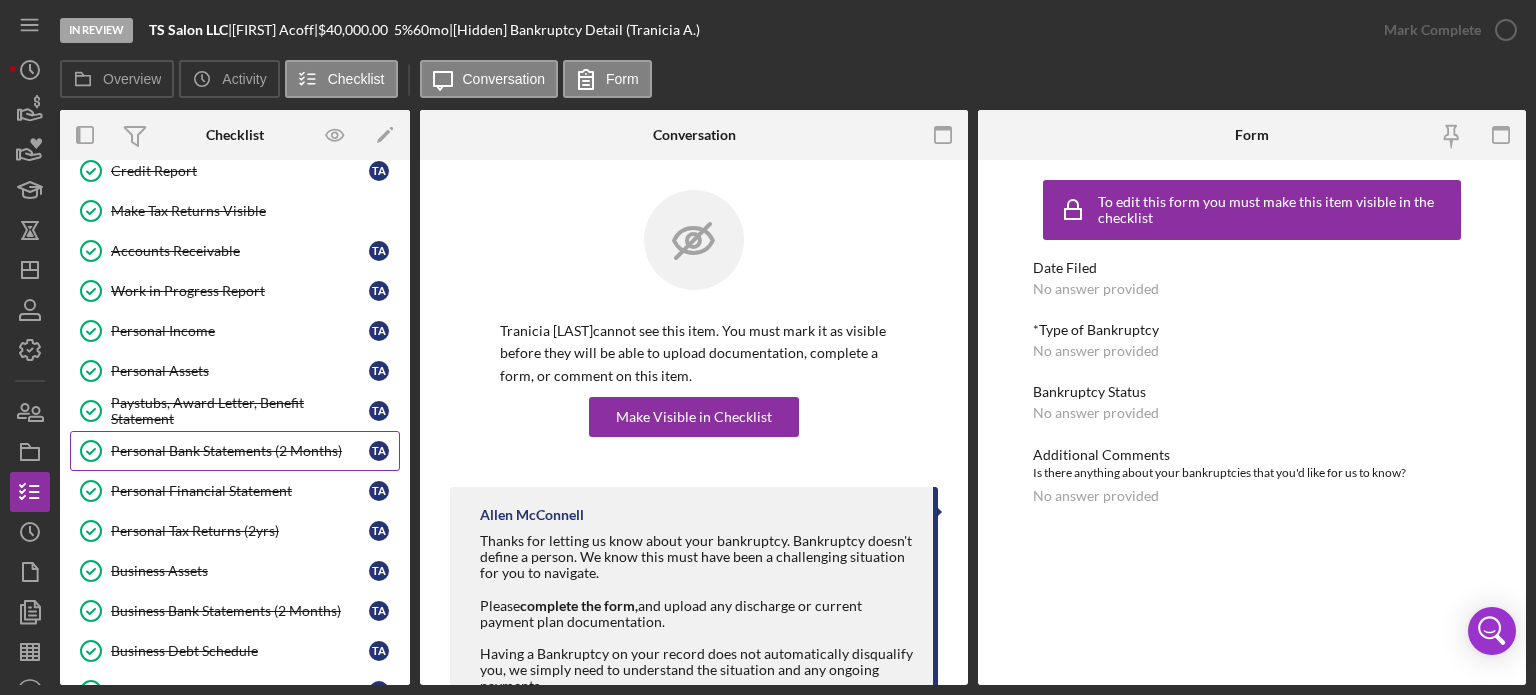 scroll, scrollTop: 664, scrollLeft: 0, axis: vertical 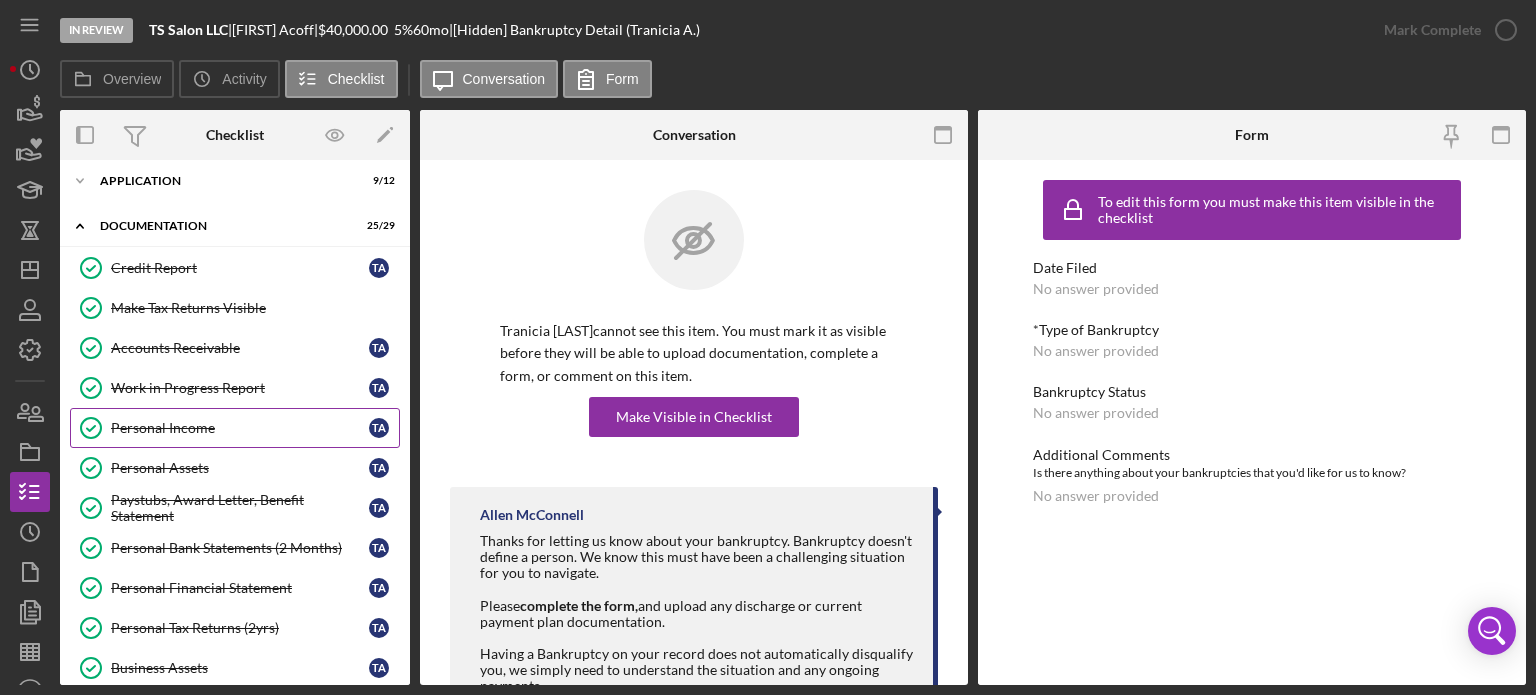 click on "Personal Income" at bounding box center [240, 428] 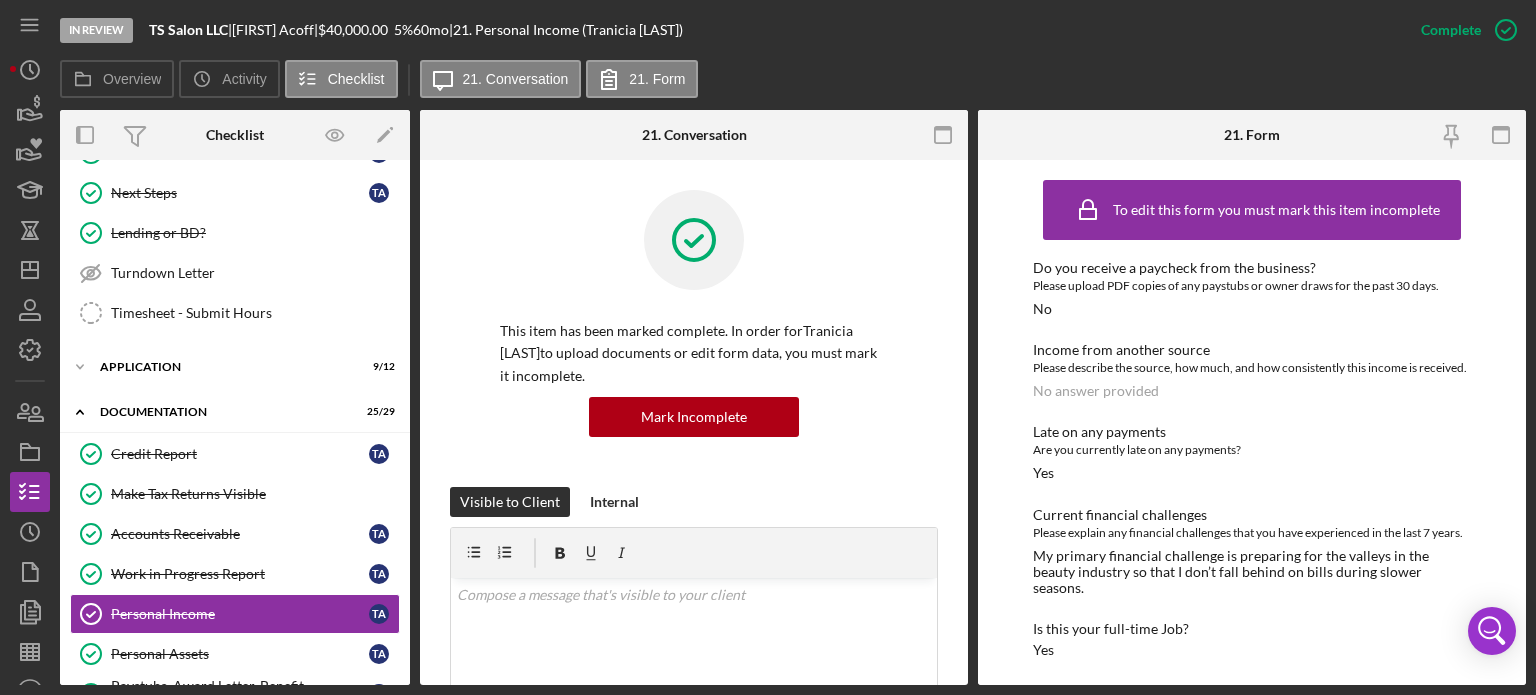 scroll, scrollTop: 323, scrollLeft: 0, axis: vertical 